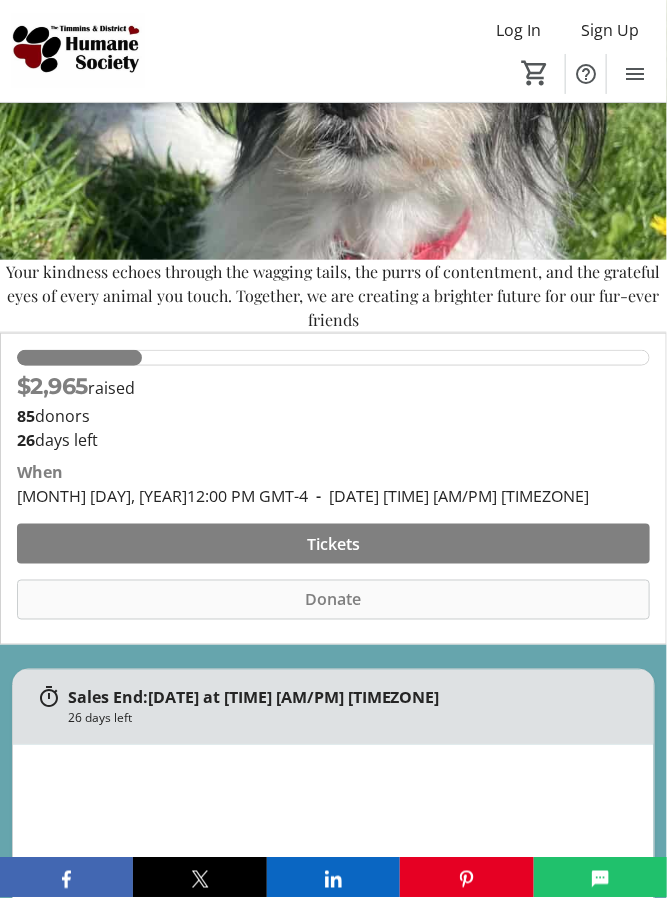 scroll, scrollTop: 225, scrollLeft: 0, axis: vertical 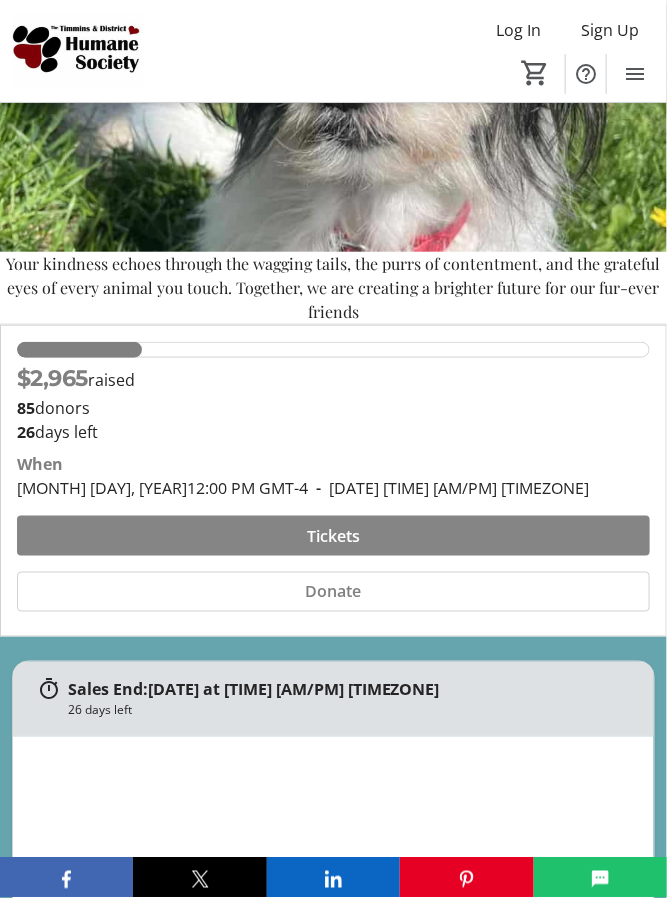 click on "Tickets" at bounding box center (333, 536) 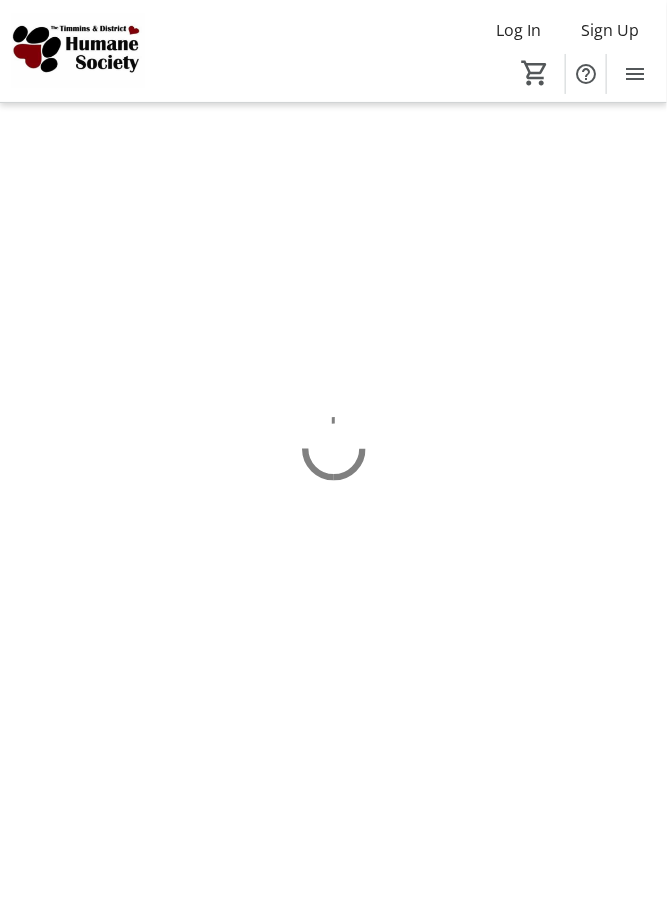 scroll, scrollTop: 0, scrollLeft: 0, axis: both 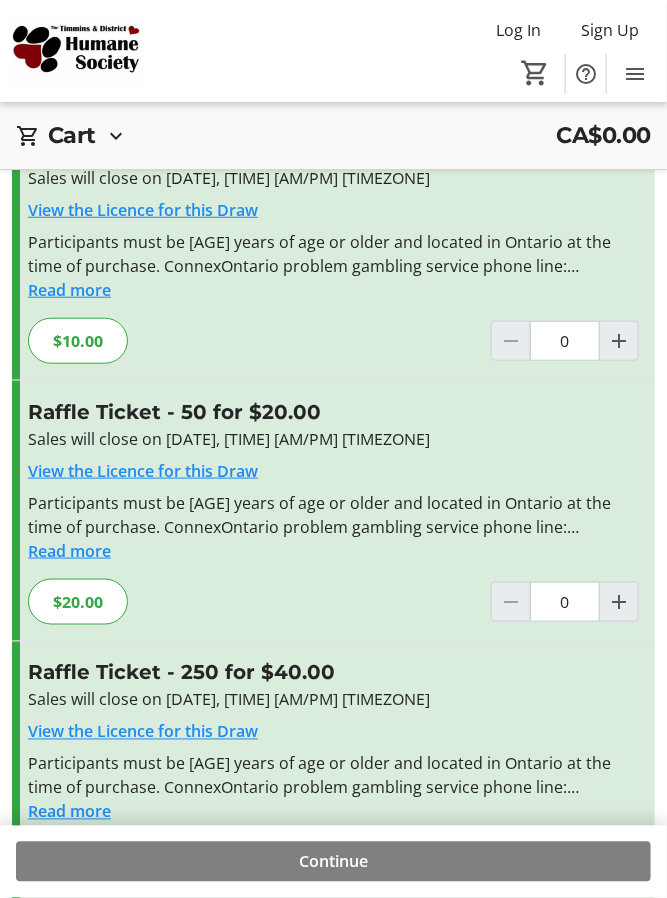click 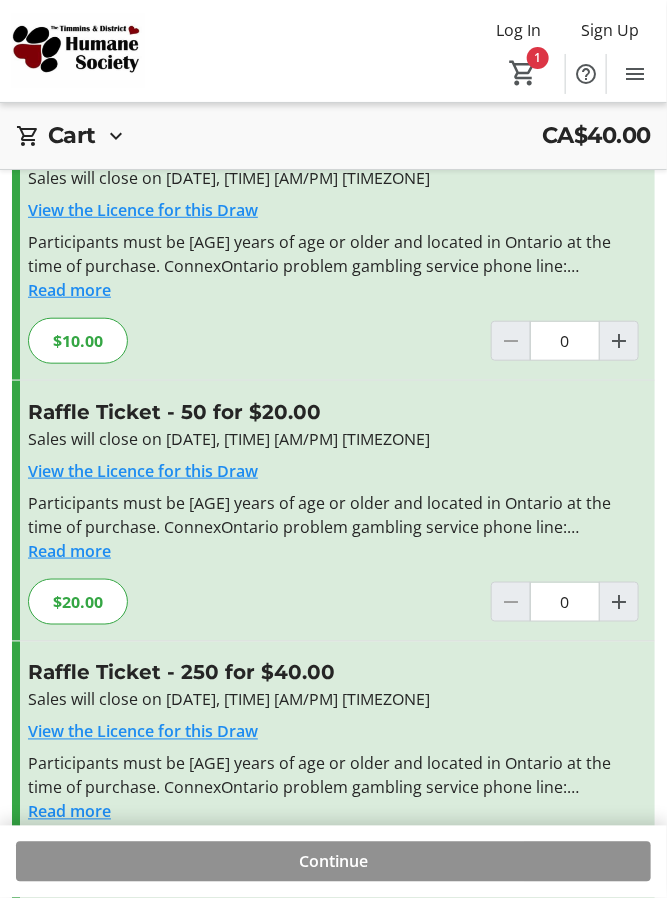 click 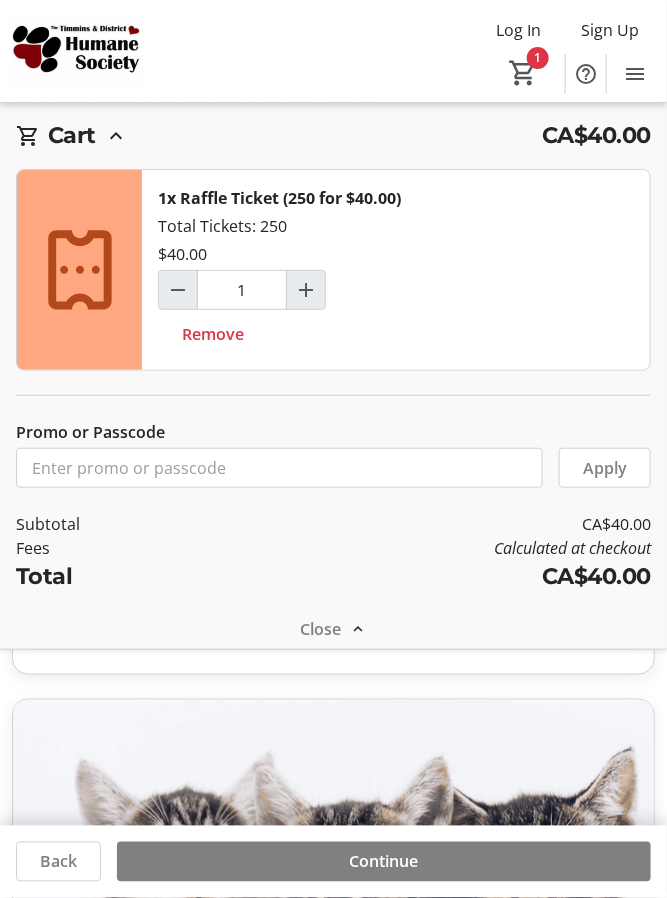 scroll, scrollTop: 112, scrollLeft: 0, axis: vertical 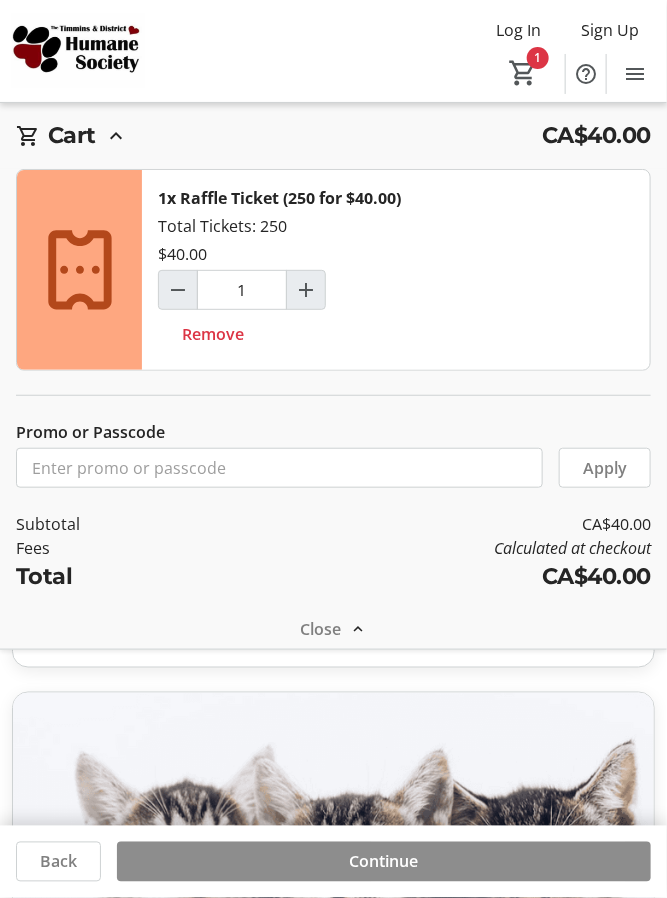 click on "Continue" 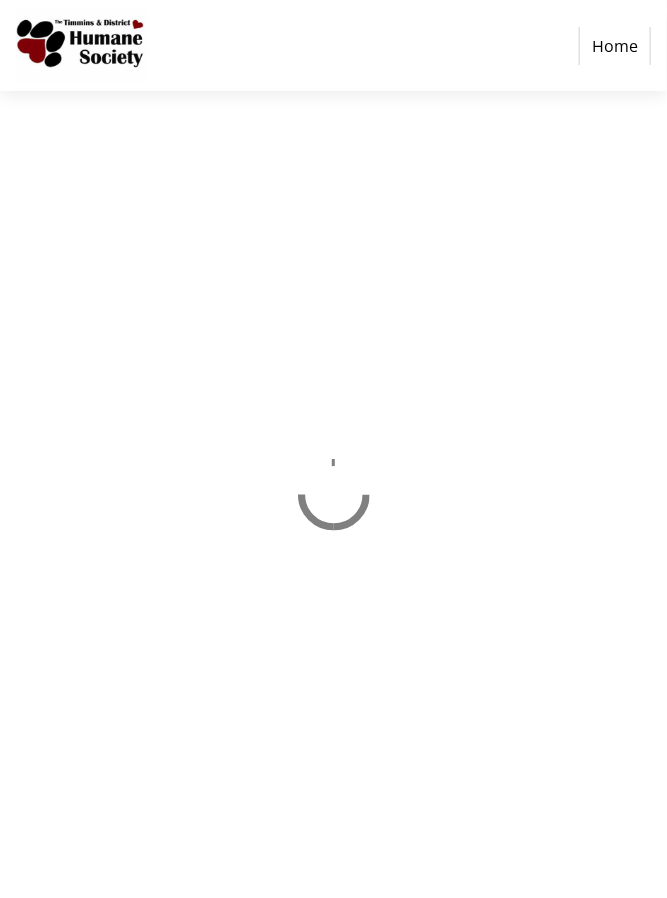 scroll, scrollTop: 0, scrollLeft: 0, axis: both 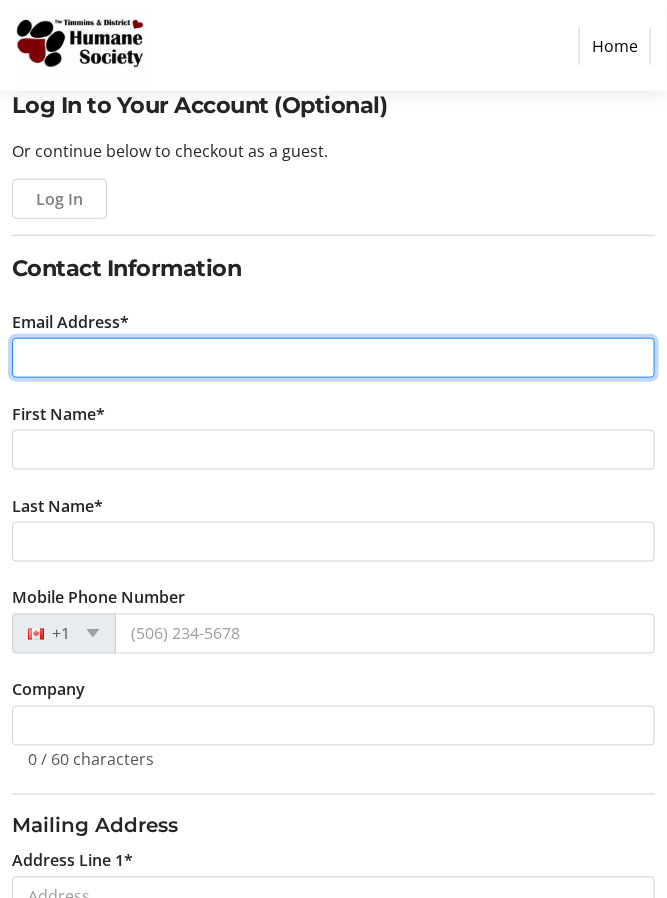 click on "Email Address*" at bounding box center (333, 358) 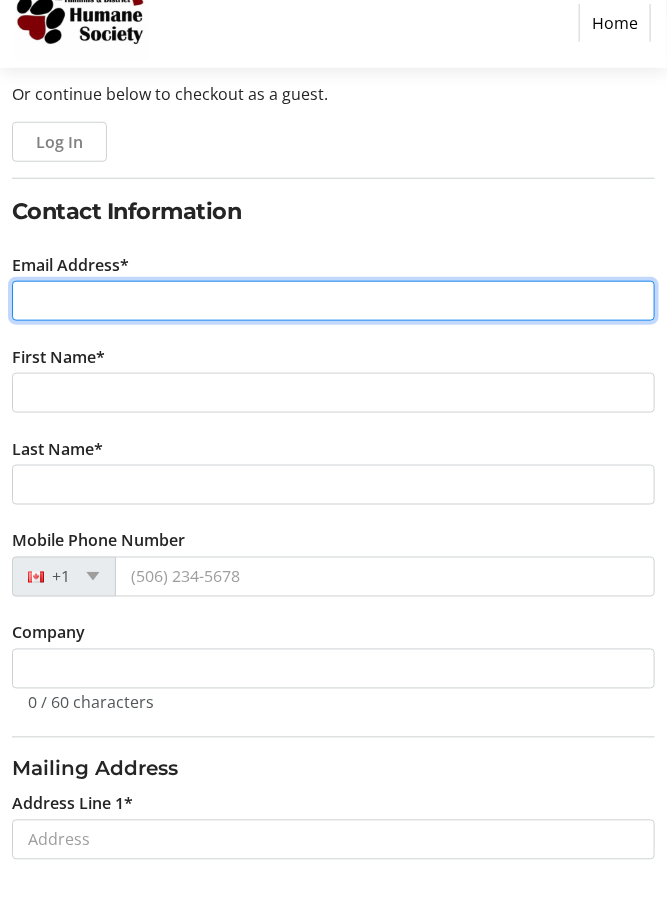 scroll, scrollTop: 229, scrollLeft: 0, axis: vertical 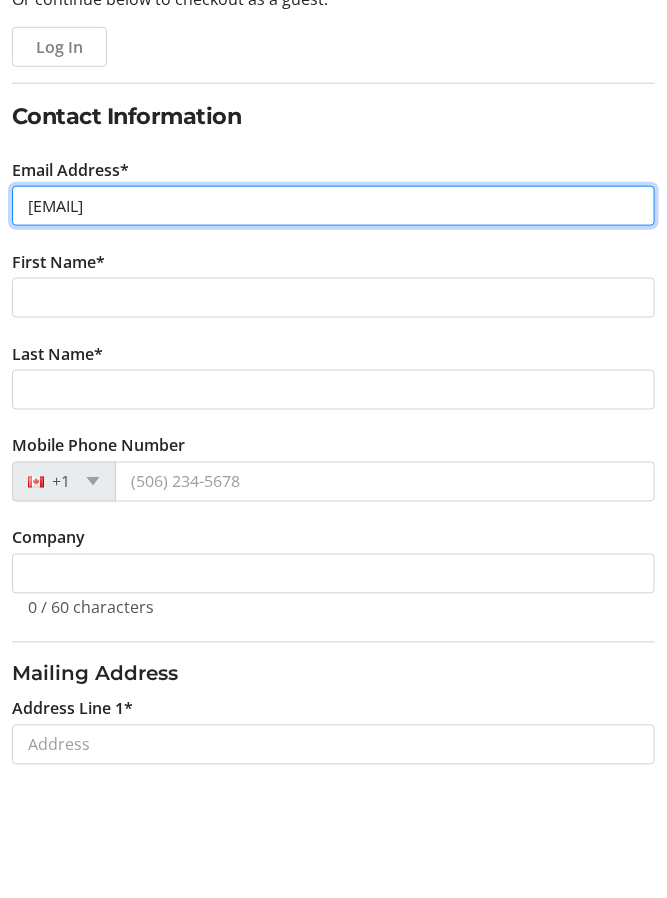 type on "lizzy.monfils@hotmail.com" 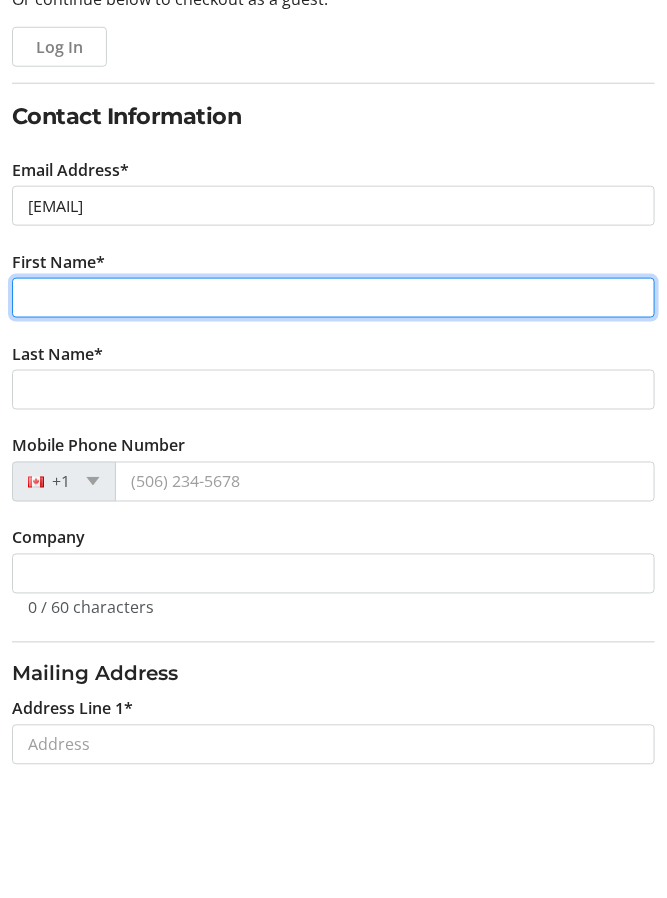 click on "First Name*" at bounding box center [333, 416] 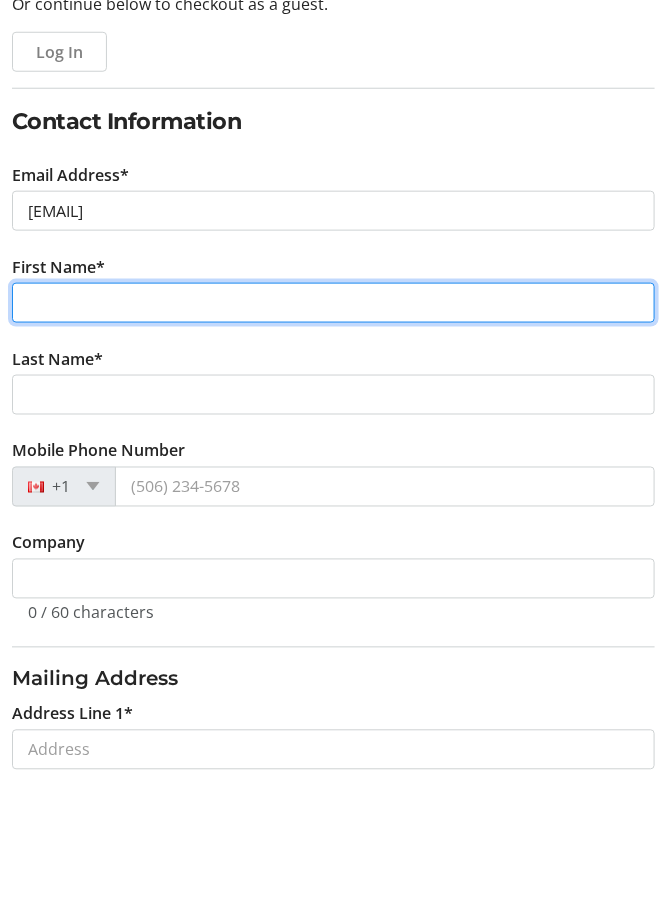 scroll, scrollTop: 229, scrollLeft: 0, axis: vertical 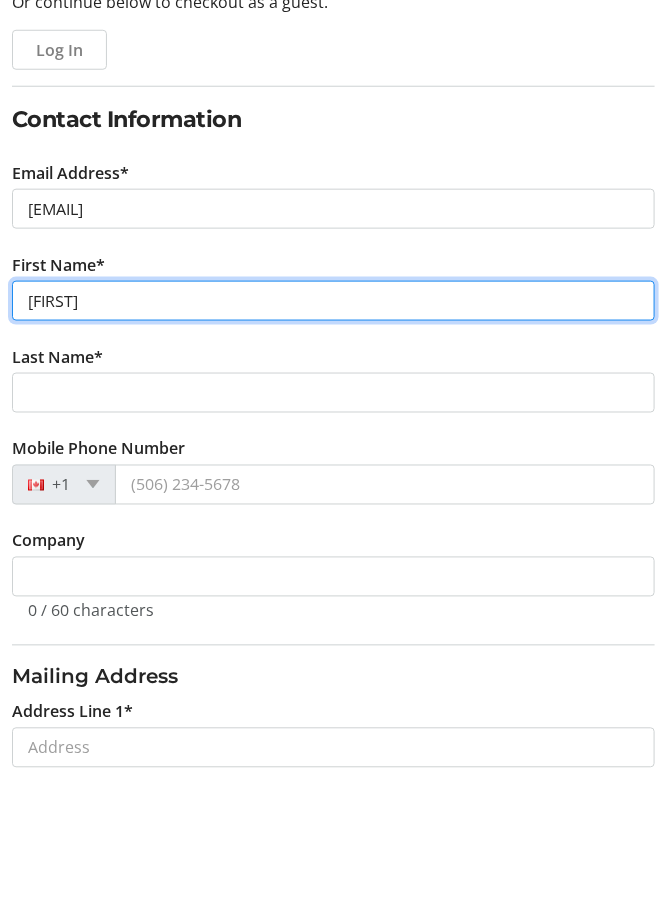 type on "Elizabeth" 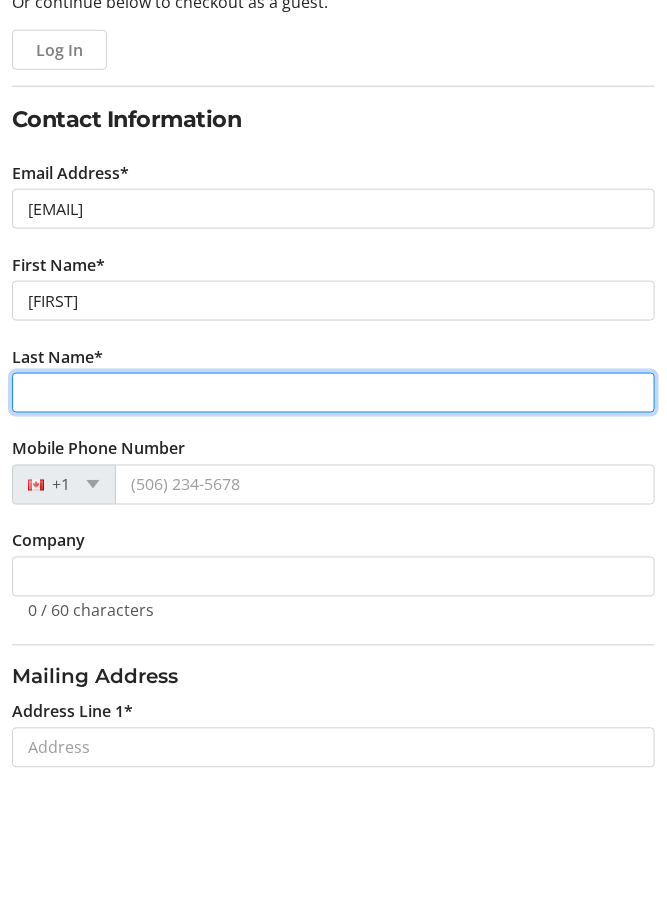 click on "Last Name*" at bounding box center (333, 508) 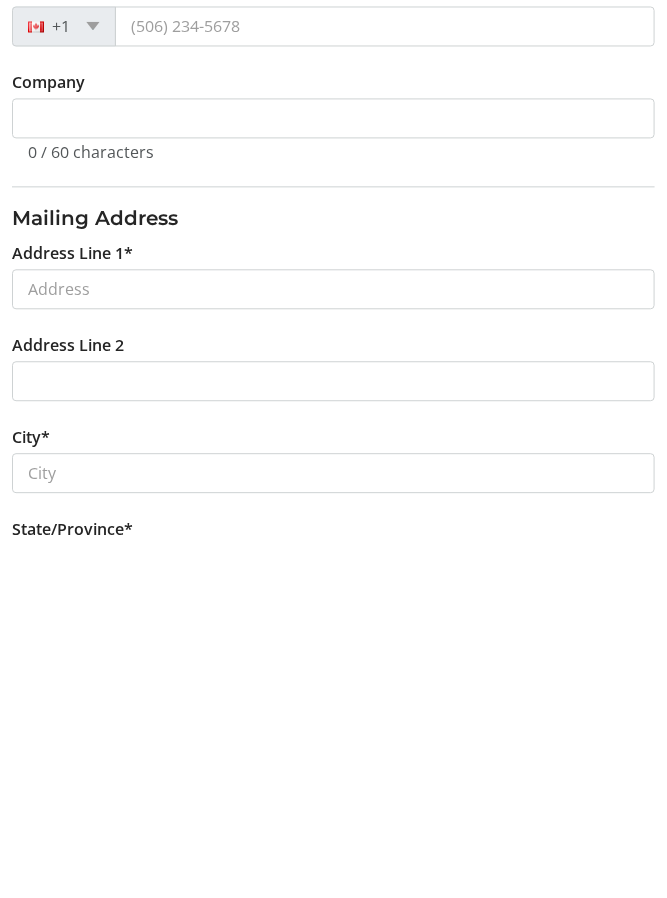 scroll, scrollTop: 462, scrollLeft: 0, axis: vertical 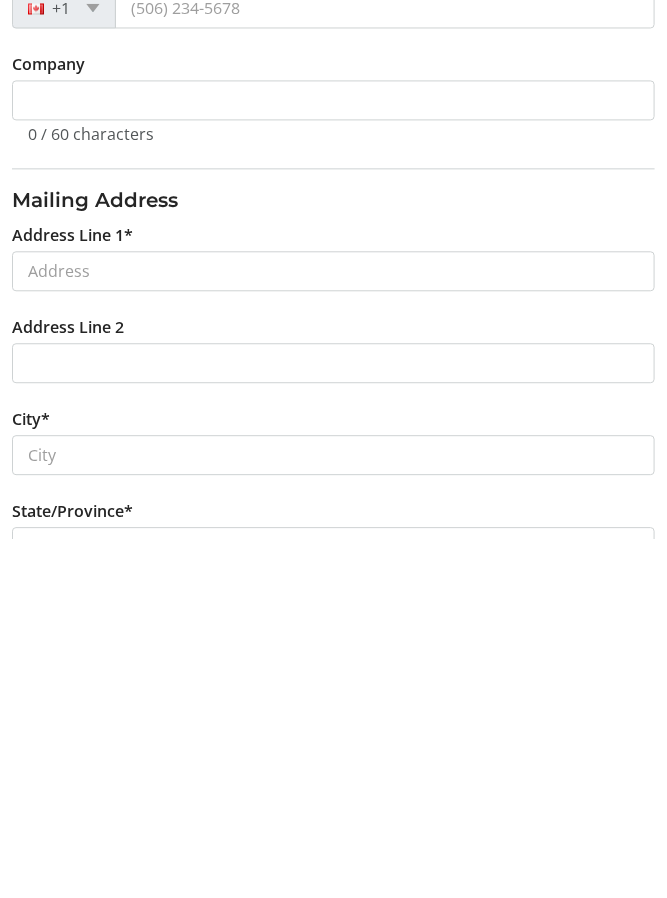 type on "McDonald" 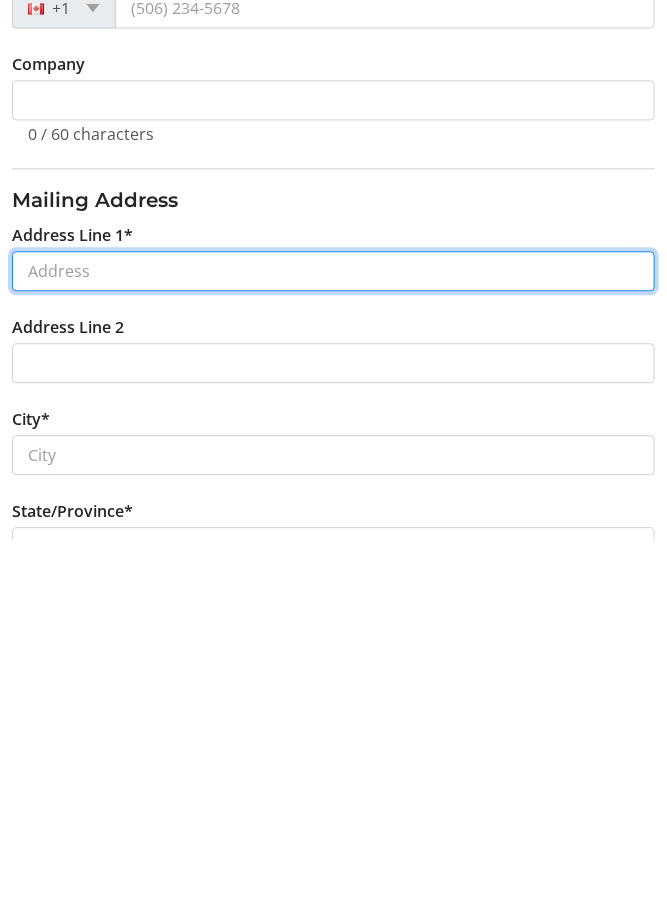 click on "Address Line 1*" at bounding box center (333, 630) 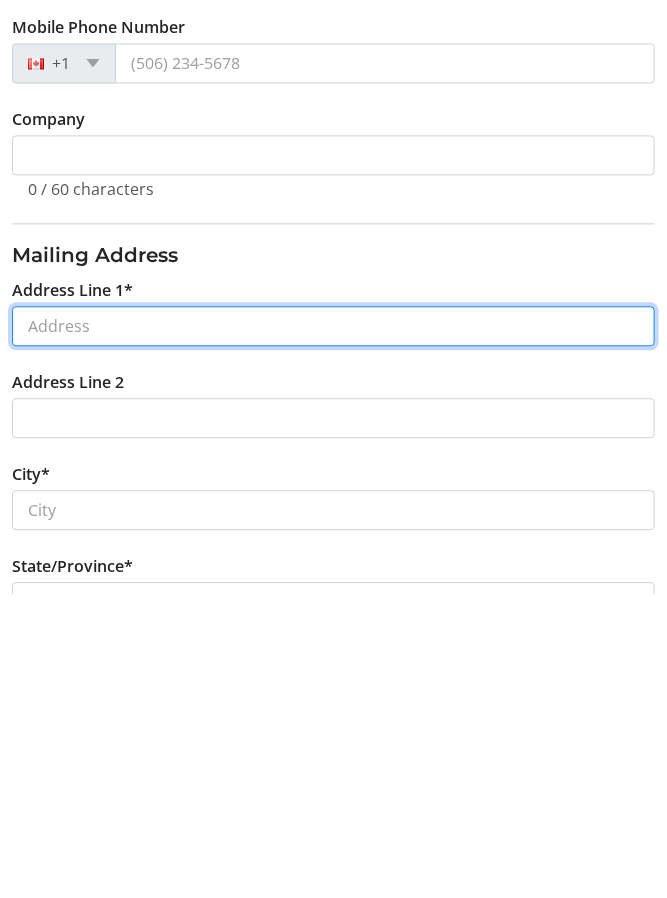 scroll, scrollTop: 462, scrollLeft: 0, axis: vertical 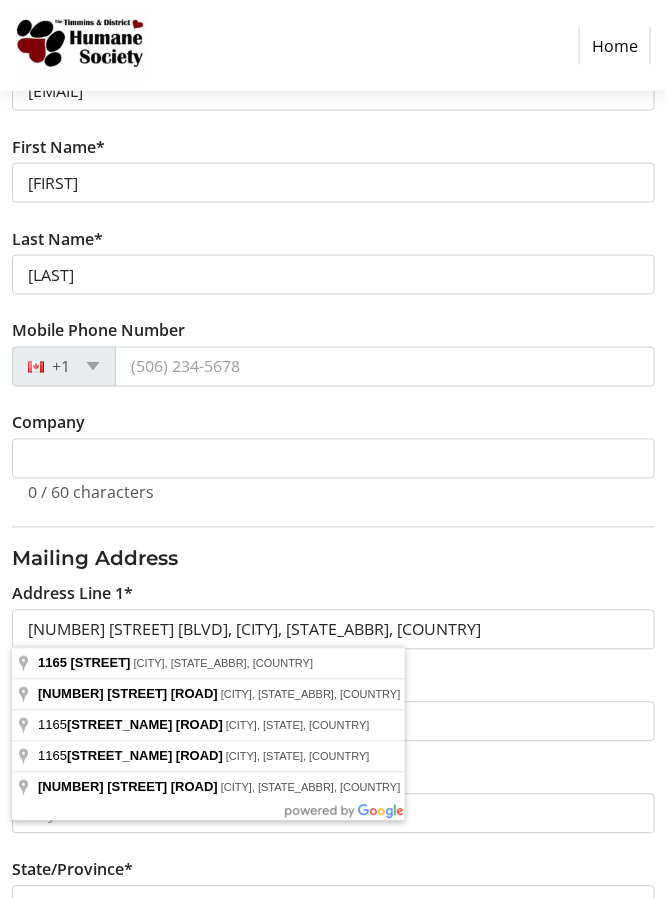 type on "1165 Lavigne Boulevard" 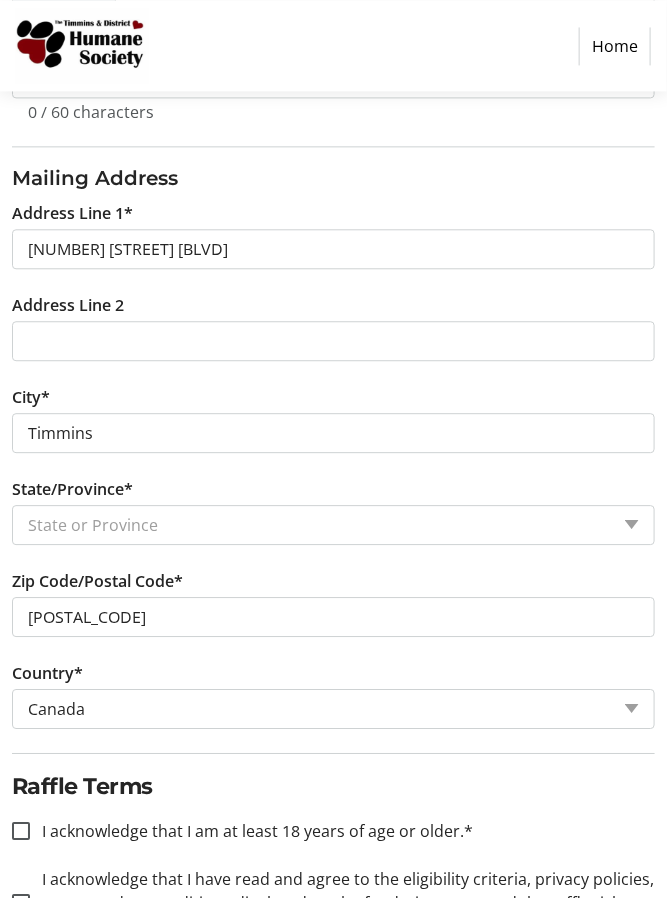 scroll, scrollTop: 918, scrollLeft: 0, axis: vertical 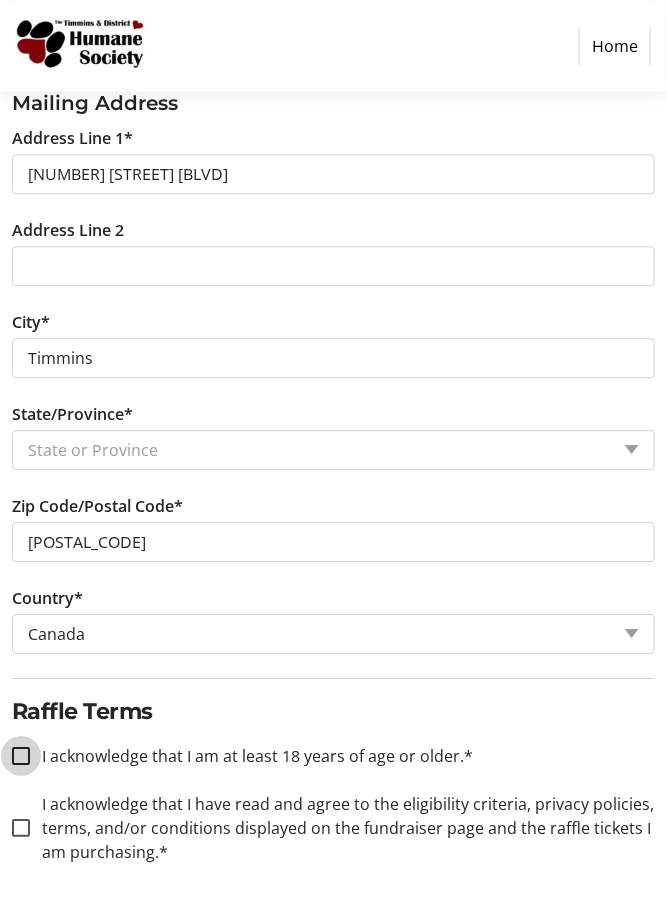 click on "I acknowledge that I am at least 18 years of age or older.*" at bounding box center [21, 756] 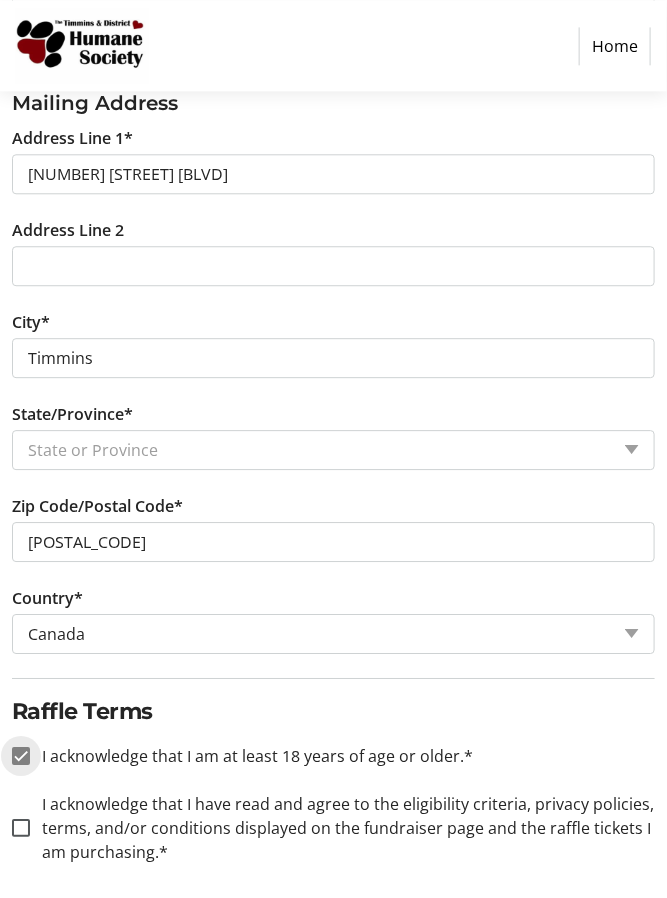 checkbox on "true" 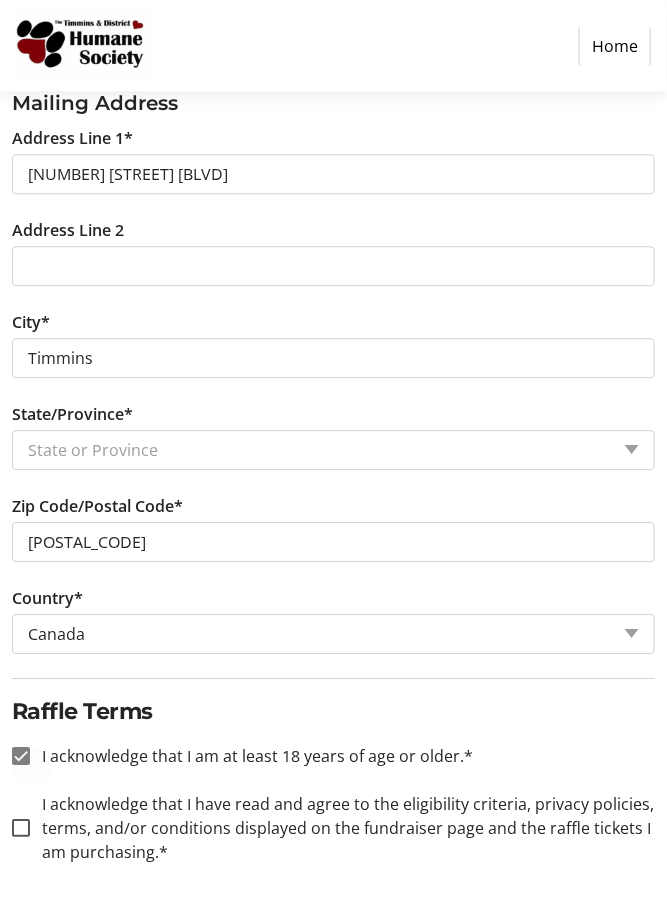 click on "Log In to Your Account (Optional) Or continue below to checkout as a guest.  Log In  Contact Information Email Address* lizzy.monfils@hotmail.com First Name* Elizabeth Last Name* McDonald  Mobile Phone Number  +1  Company  0 / 60 characters Mailing Address  Address Line 1*  1165 Lavigne Boulevard  Address Line 2   City*  Timmins  State/Province*  State or Province  State or Province   Alberta   British Columbia   Manitoba   New Brunswick   Newfoundland and Labrador   Nova Scotia   Ontario   Prince Edward Island   Quebec   Saskatchewan   Northwest Territories   Nunavut   Yukon   Zip Code/Postal Code*  P4N 8M7  Country*  Country Country  Afghanistan   Åland Islands   Albania   Algeria   American Samoa   Andorra   Angola   Anguilla   Antarctica   Antigua and Barbuda   Argentina   Armenia   Aruba   Australia   Austria   Azerbaijan   The Bahamas   Bahrain   Bangladesh   Barbados   Belarus   Belgium   Belize   Benin   Bermuda   Bhutan   Bolivia   Bonaire   Bosnia and Herzegovina   Botswana   Bouvet Island   Chad" 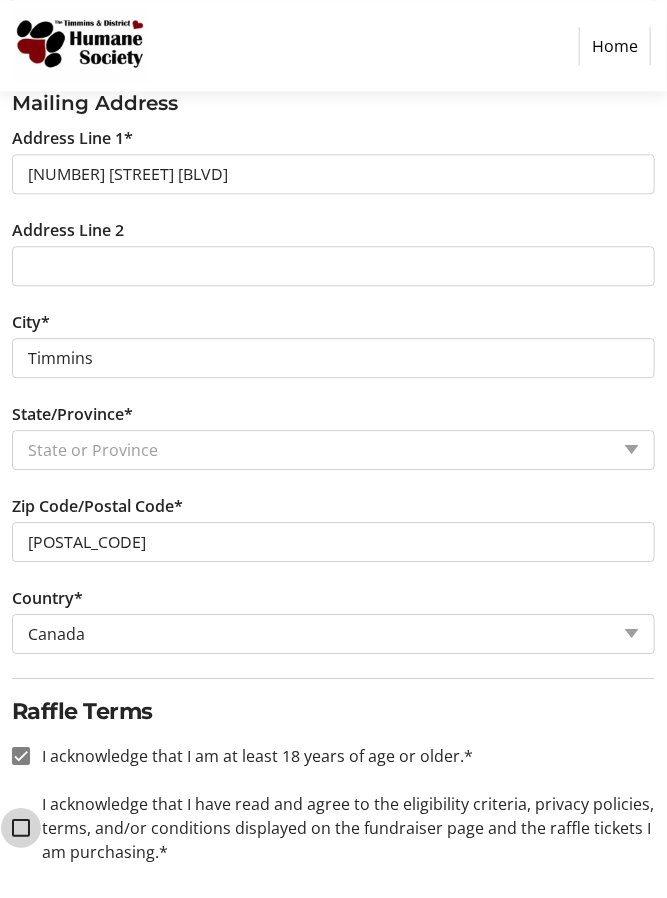 click on "I acknowledge that I have read and agree to the eligibility criteria, privacy policies, terms,
and/or conditions displayed on the fundraiser page and the raffle tickets I am purchasing.*" at bounding box center [21, 828] 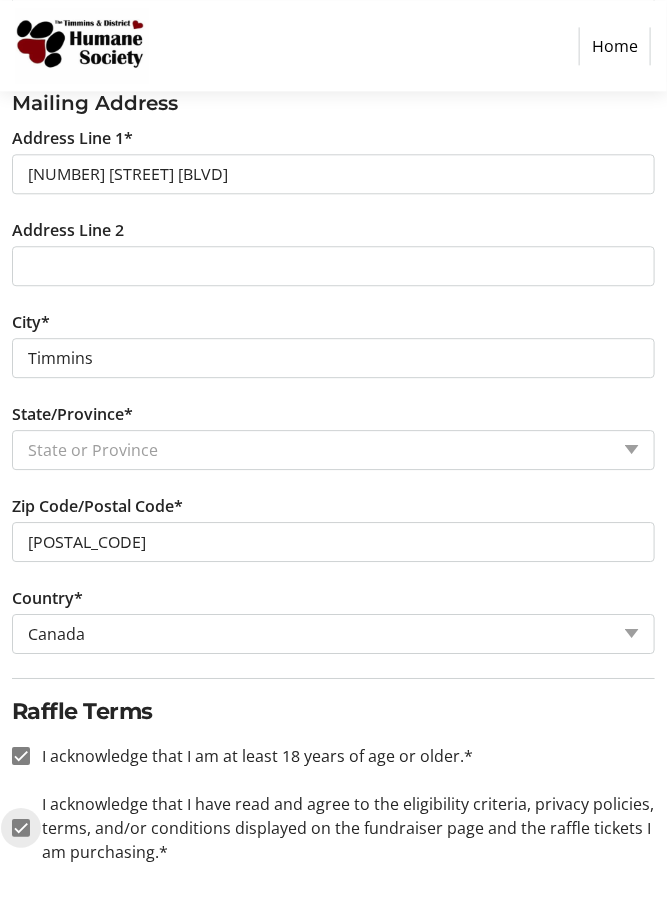 checkbox on "true" 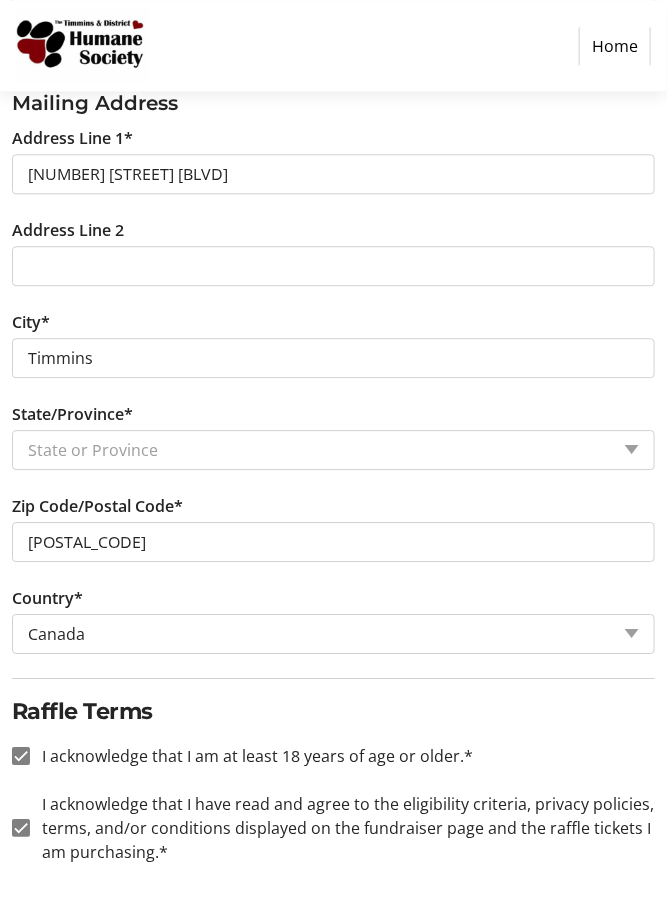 click on "Continue" 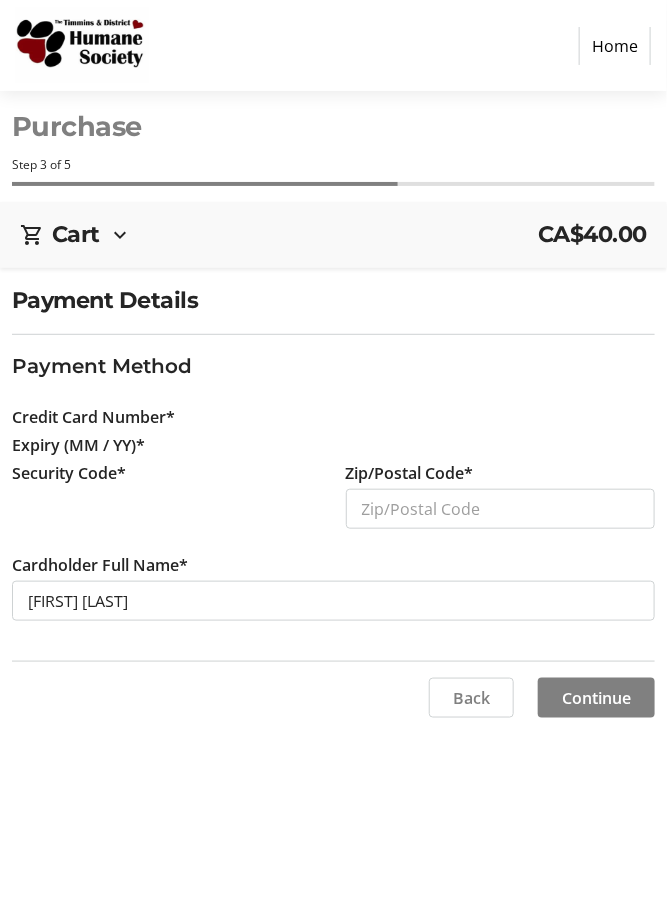 scroll, scrollTop: 0, scrollLeft: 0, axis: both 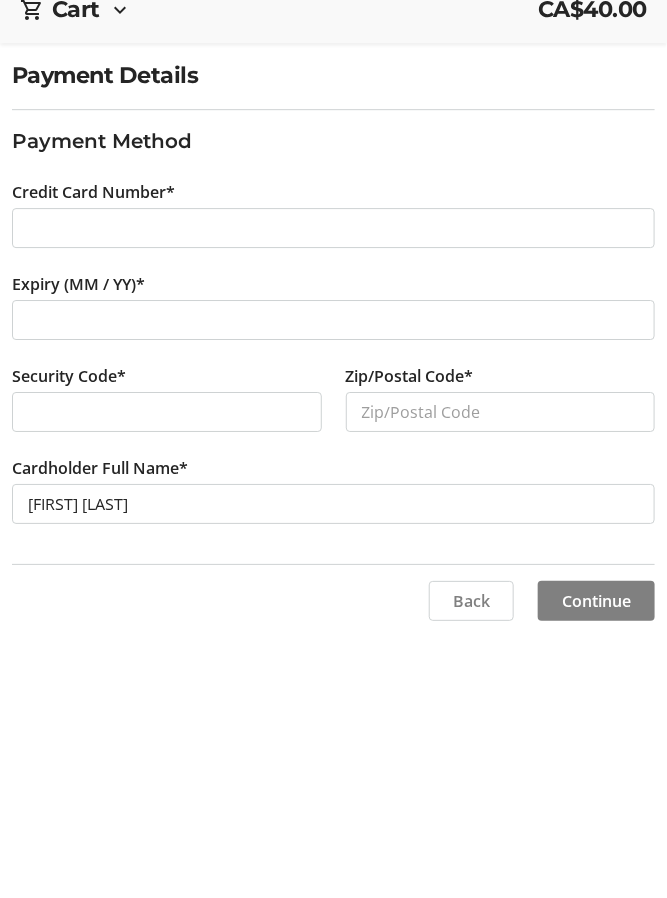 click at bounding box center [333, 545] 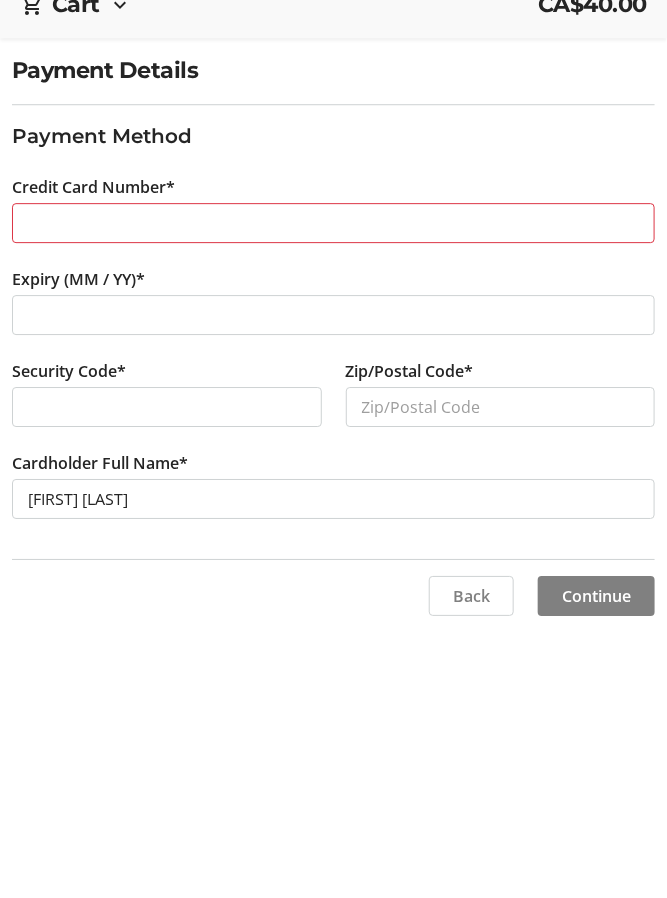 scroll, scrollTop: 6, scrollLeft: 0, axis: vertical 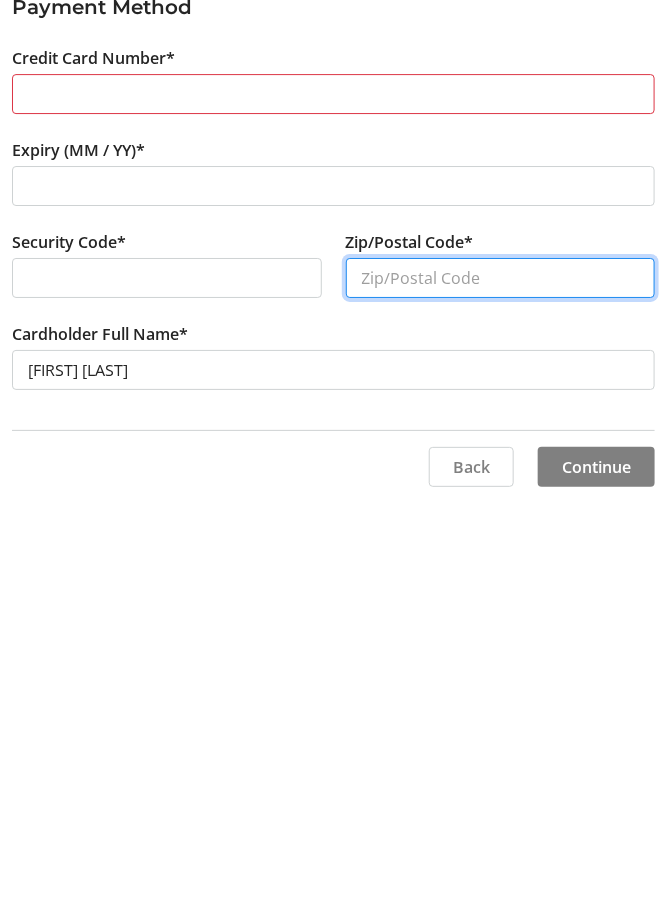 click on "Zip/Postal Code*" at bounding box center (501, 637) 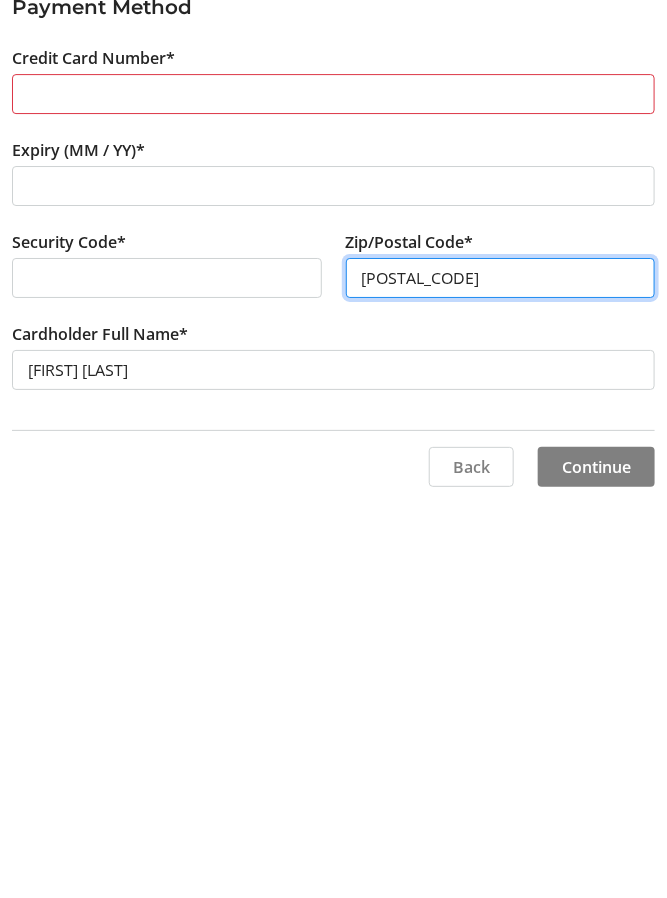 scroll, scrollTop: 73, scrollLeft: 0, axis: vertical 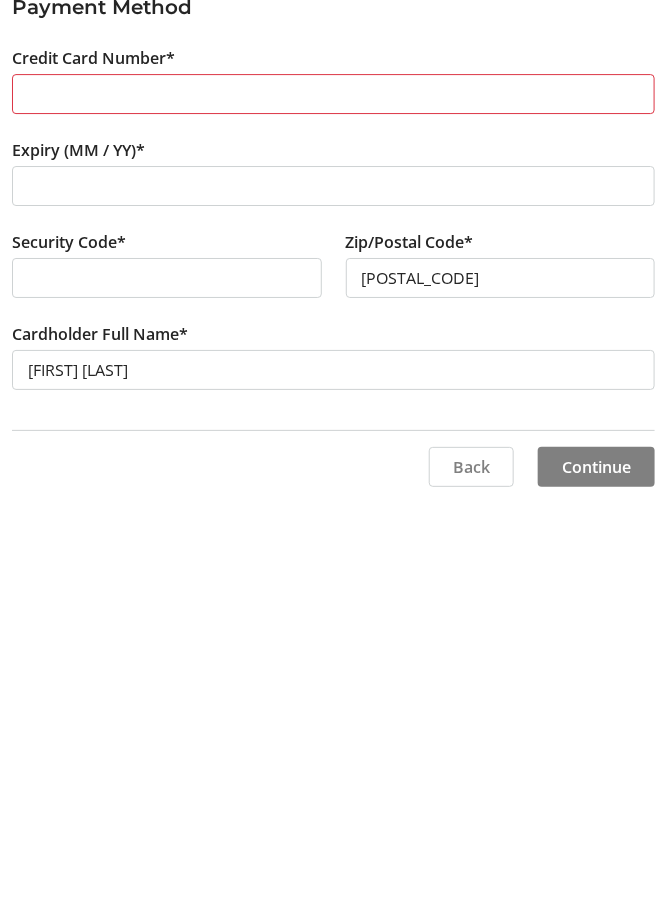 click on "Continue" 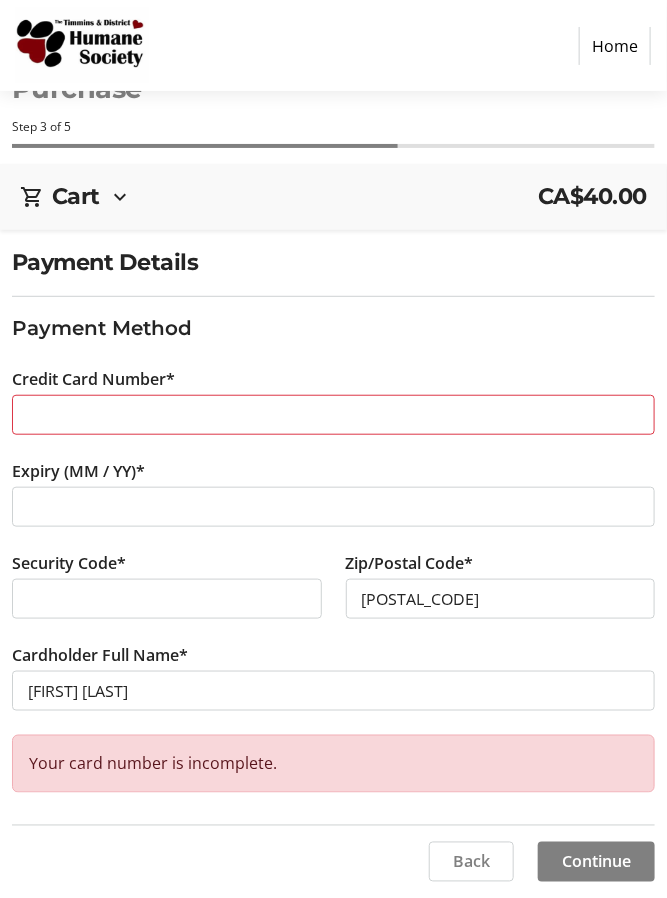 scroll, scrollTop: 68, scrollLeft: 0, axis: vertical 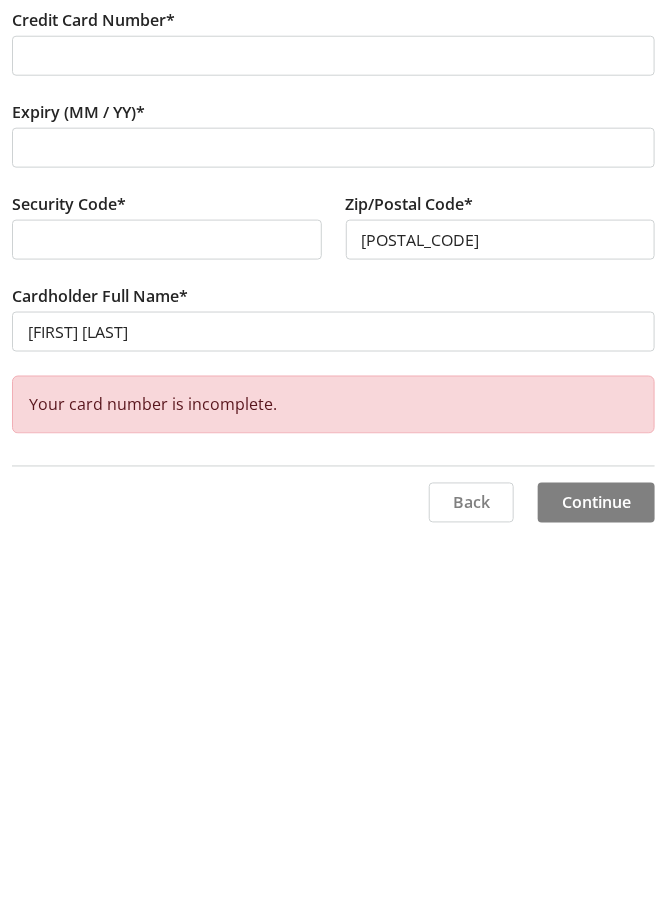 click on "Continue" 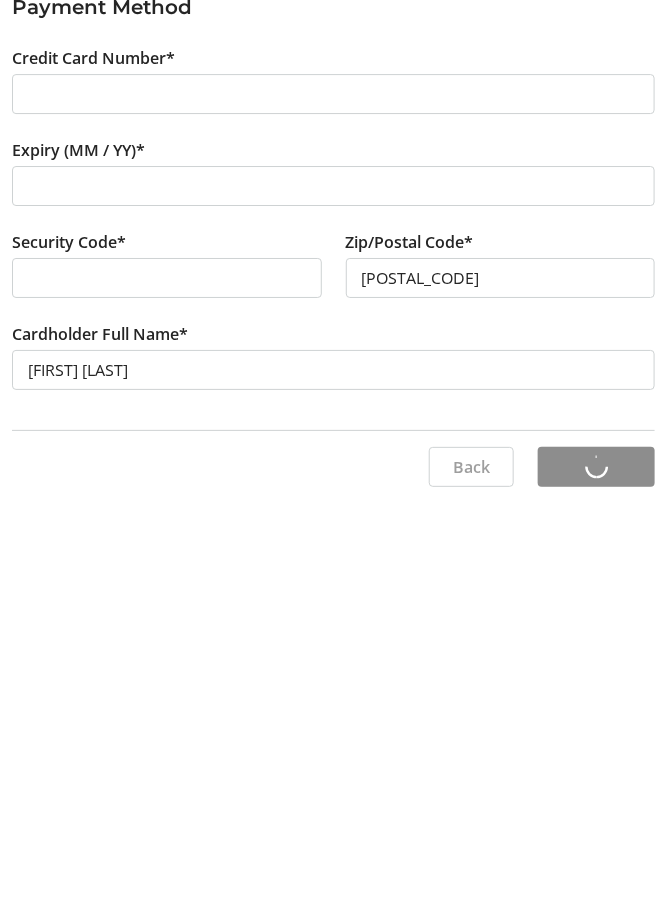 scroll, scrollTop: 78, scrollLeft: 0, axis: vertical 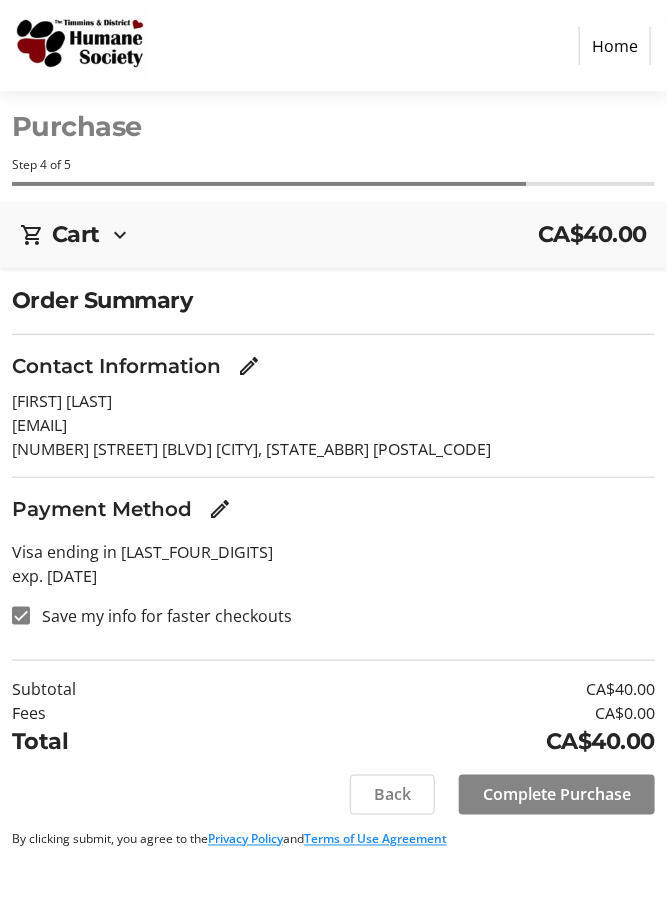 click on "Complete Purchase" 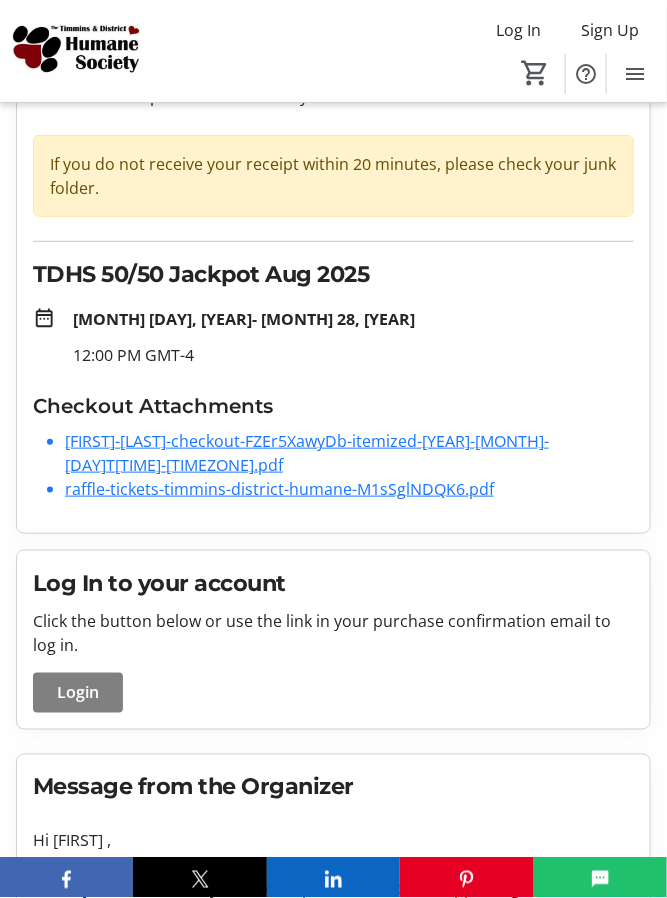 scroll, scrollTop: 108, scrollLeft: 0, axis: vertical 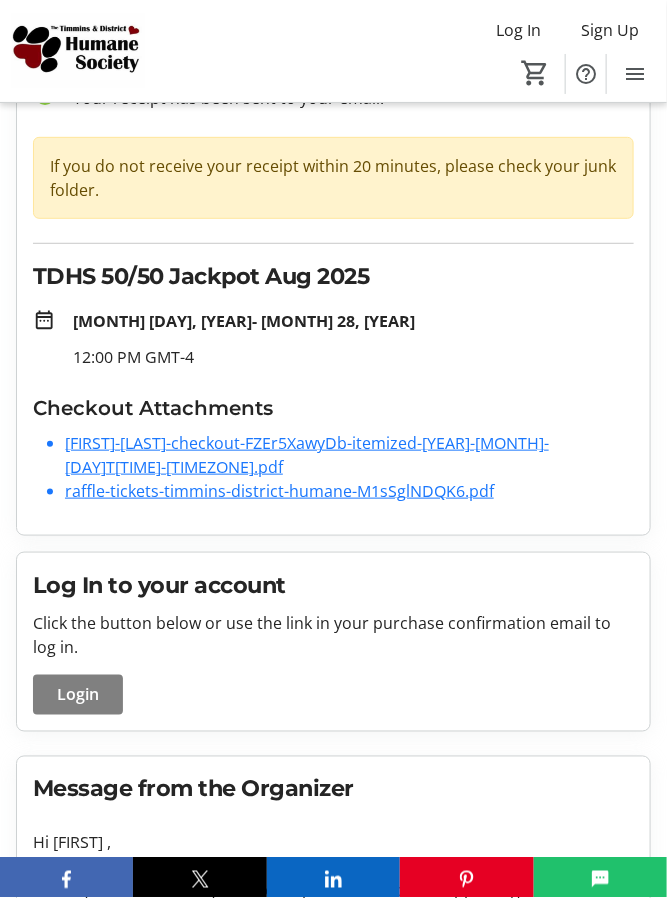 click on "Elizabeth-McDonald-checkout-FZEr5XawyDb-itemized-2025-08-02T15-35-18-692Z.pdf" 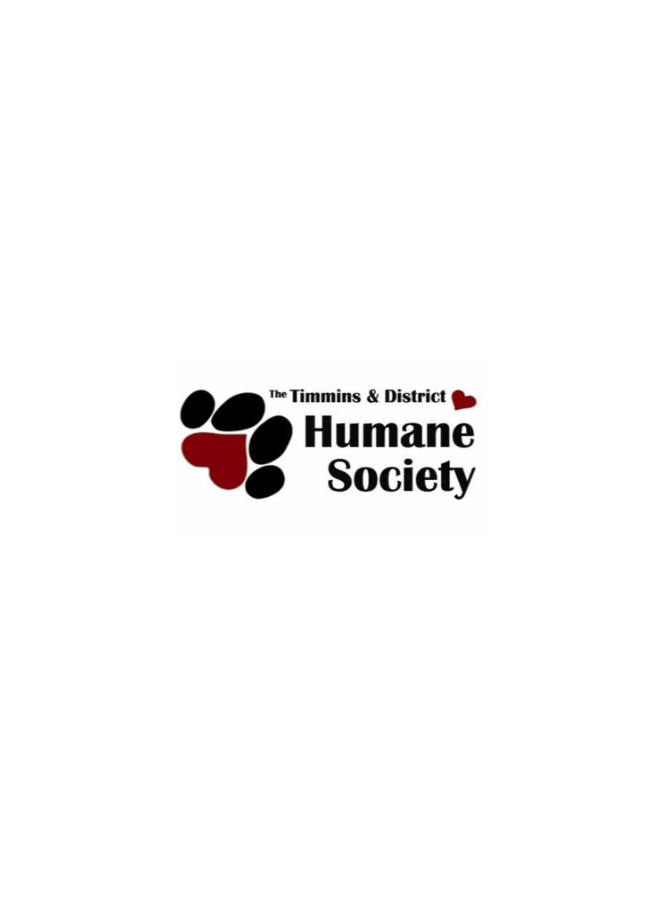 scroll, scrollTop: 0, scrollLeft: 0, axis: both 